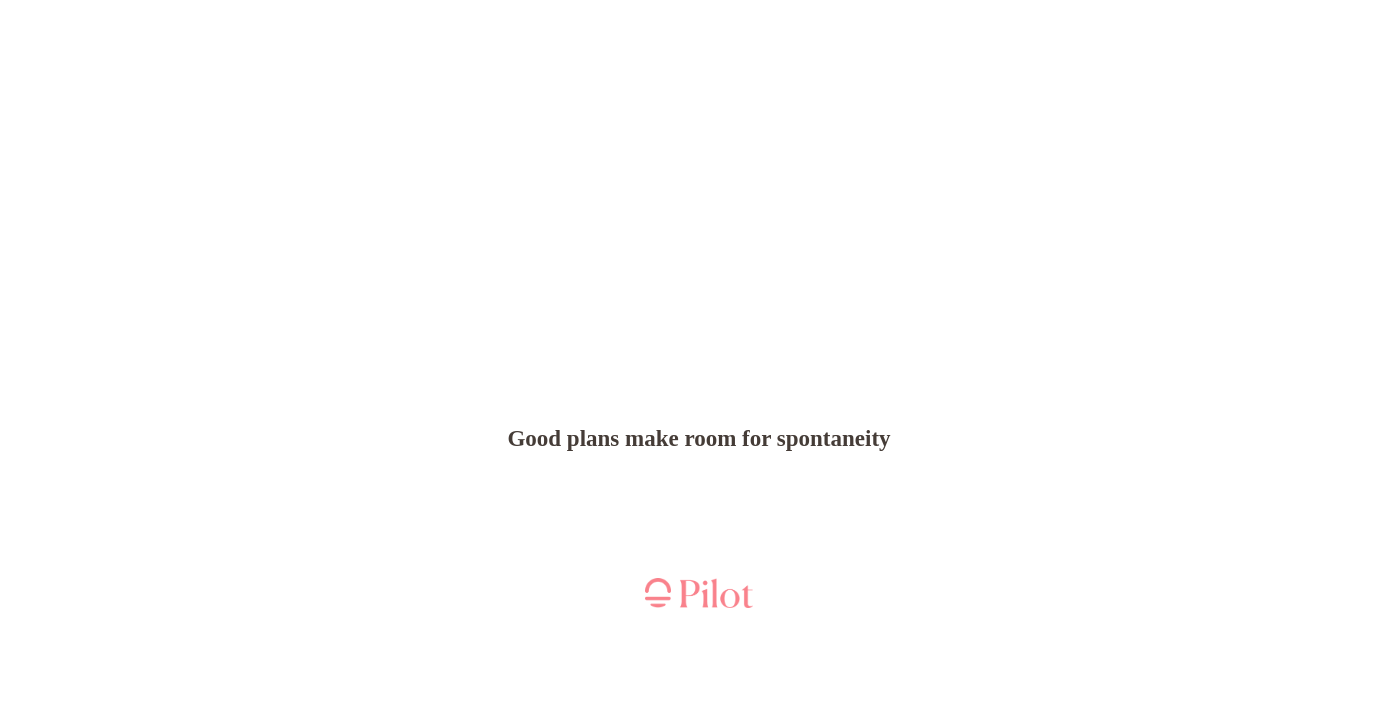 scroll, scrollTop: 0, scrollLeft: 0, axis: both 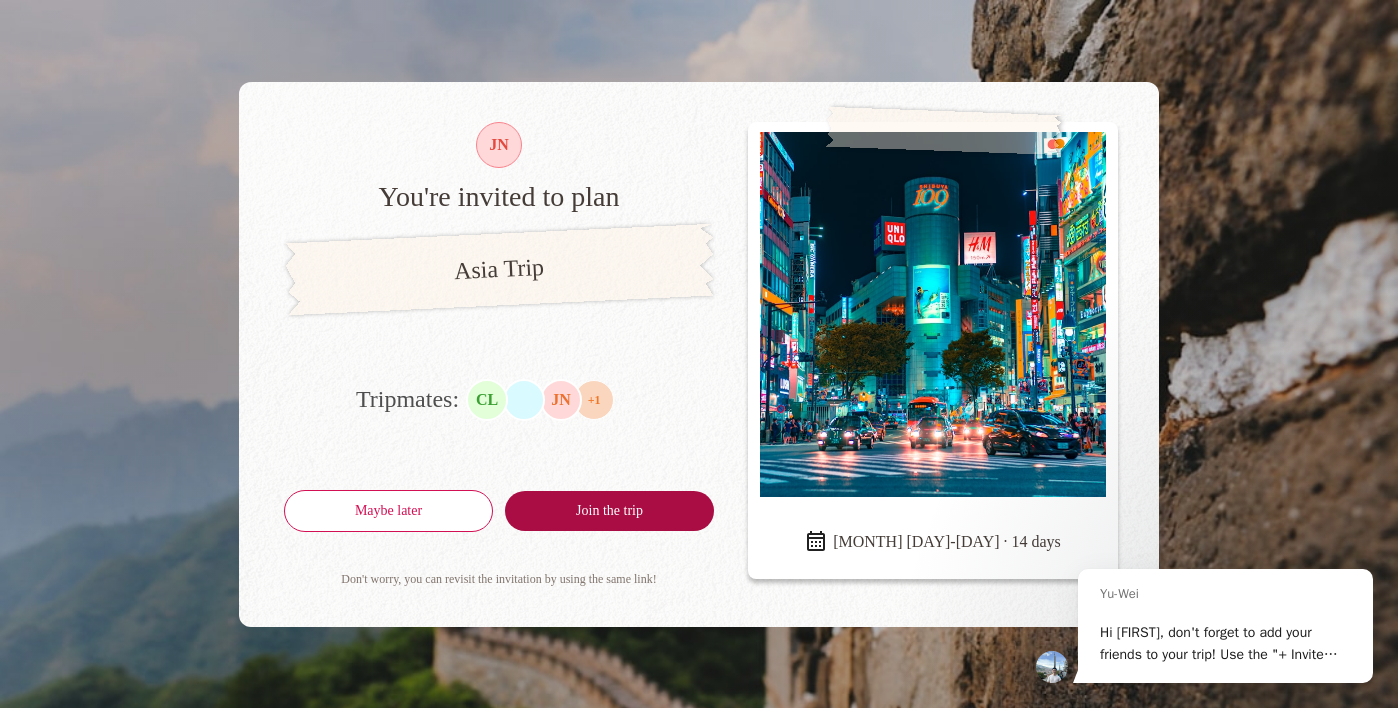 click on "Join the trip" at bounding box center [609, 511] 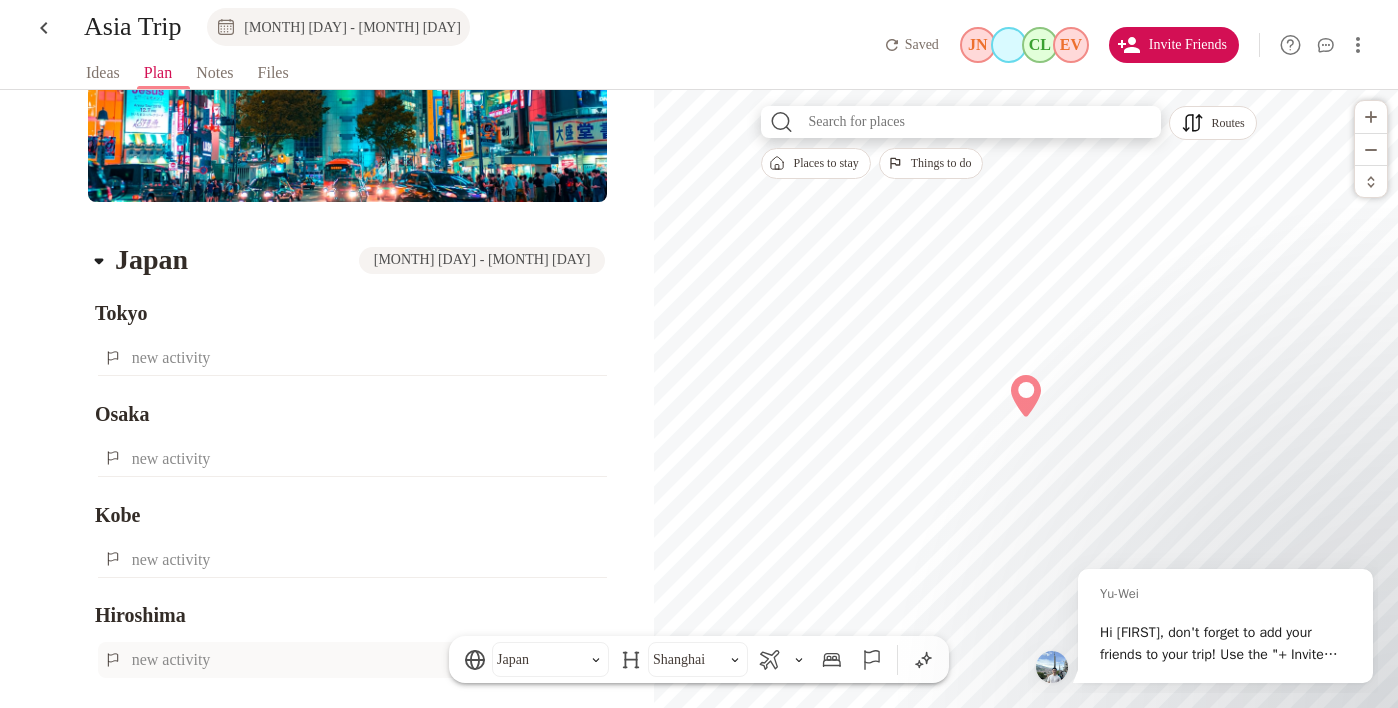 scroll, scrollTop: 0, scrollLeft: 0, axis: both 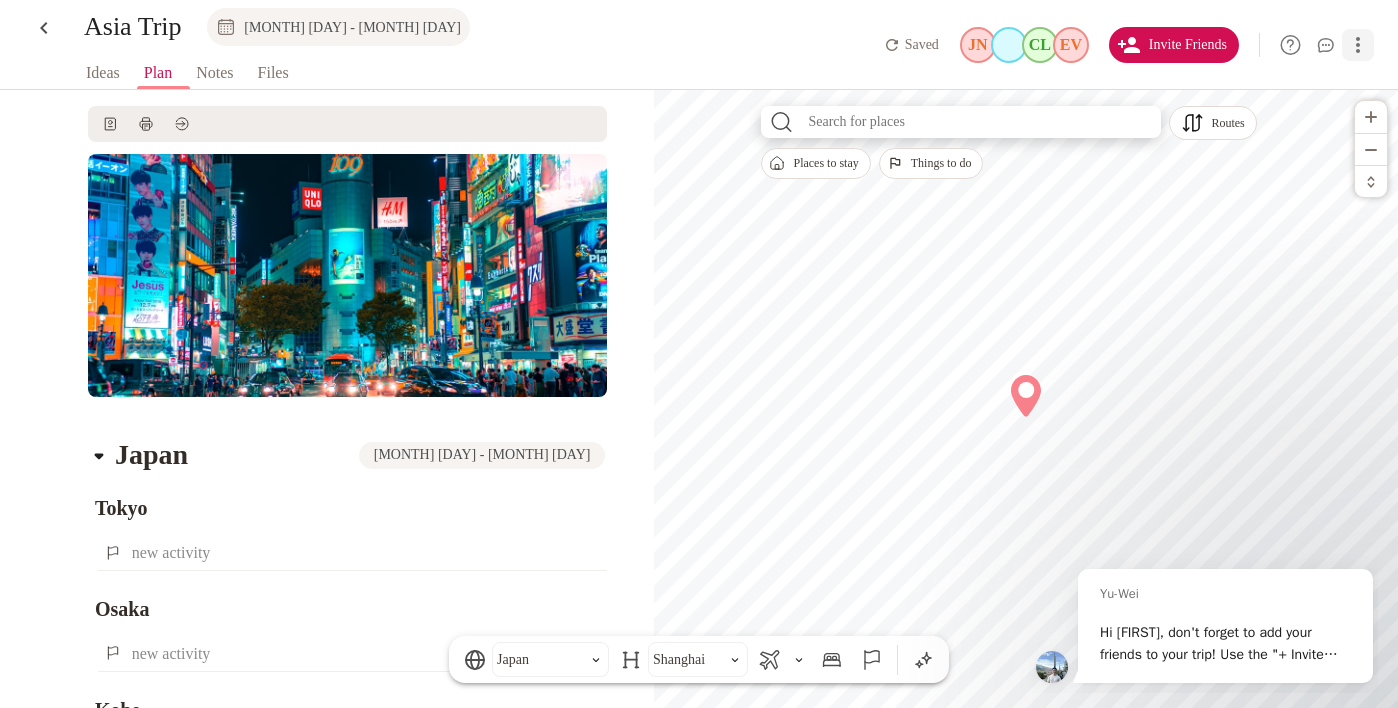 click at bounding box center (1358, 45) 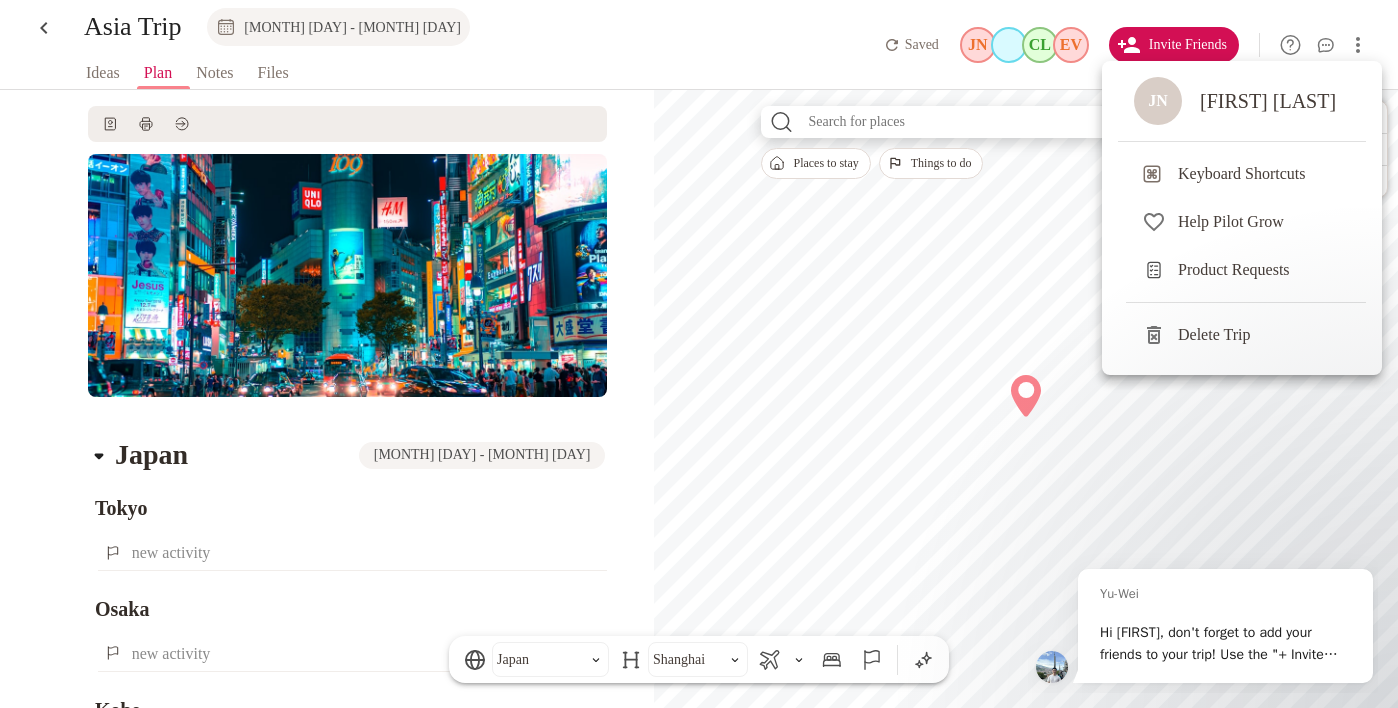 click at bounding box center [699, 354] 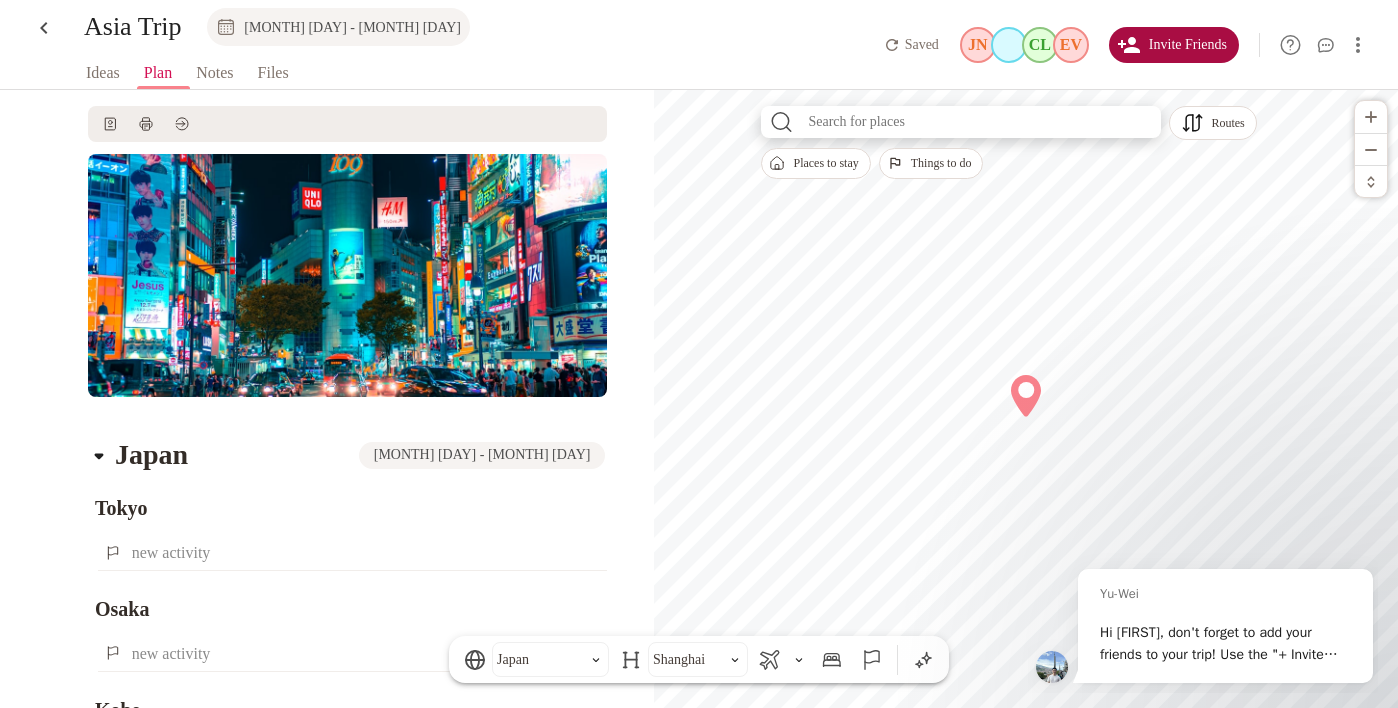 click on "Invite Friends" at bounding box center (1174, 45) 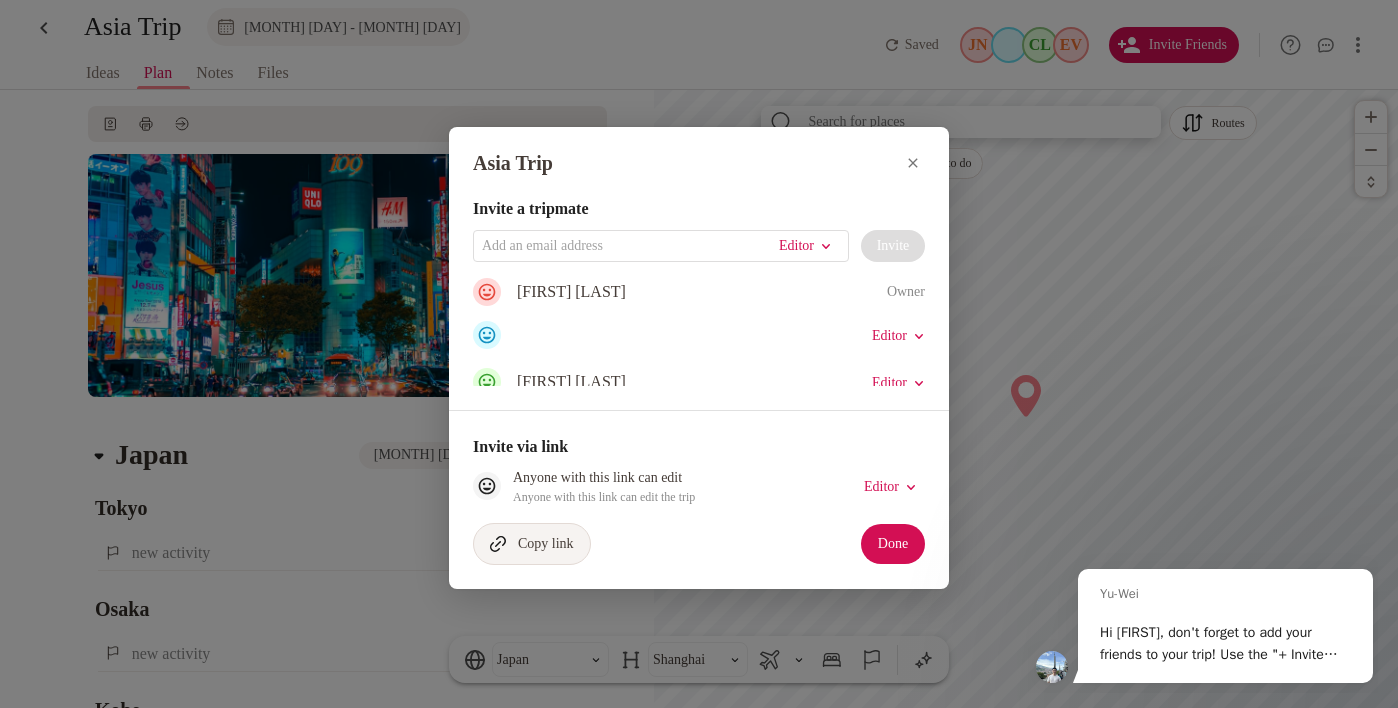 click on "Copy link" at bounding box center (532, 544) 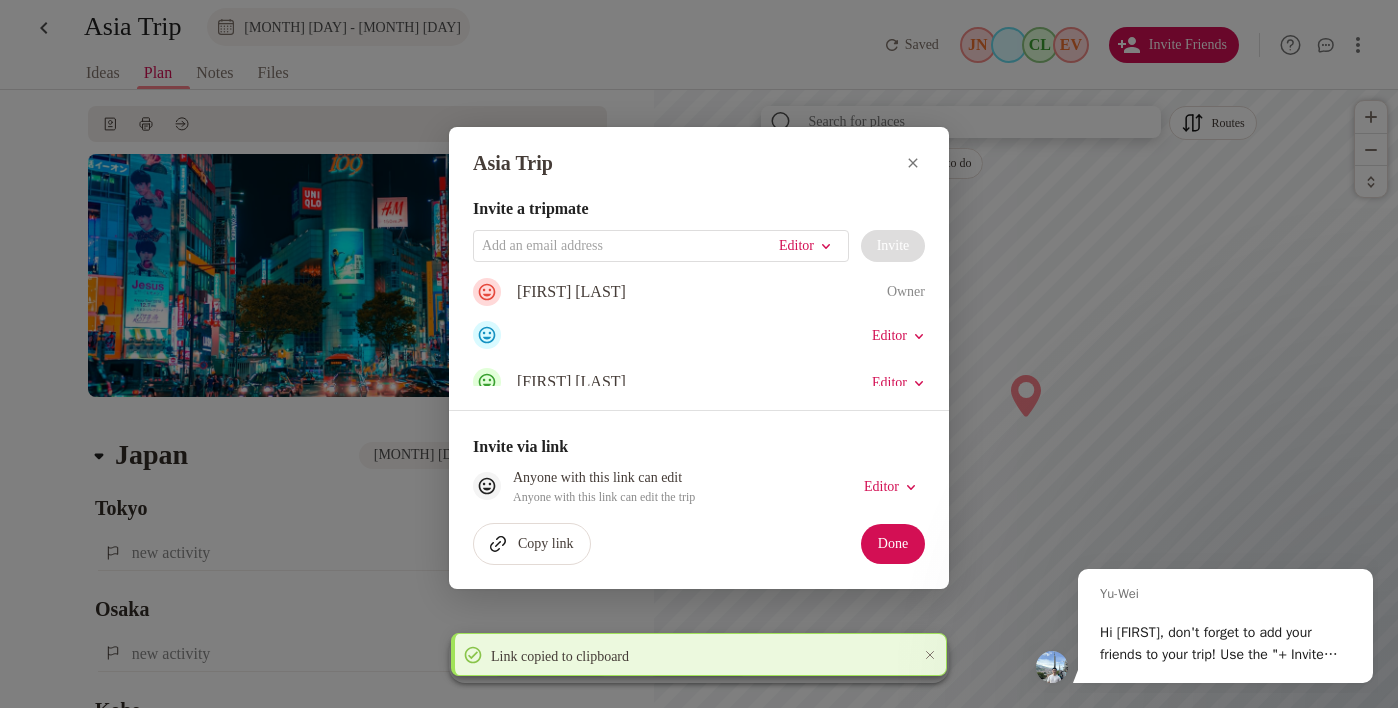click at bounding box center (699, 354) 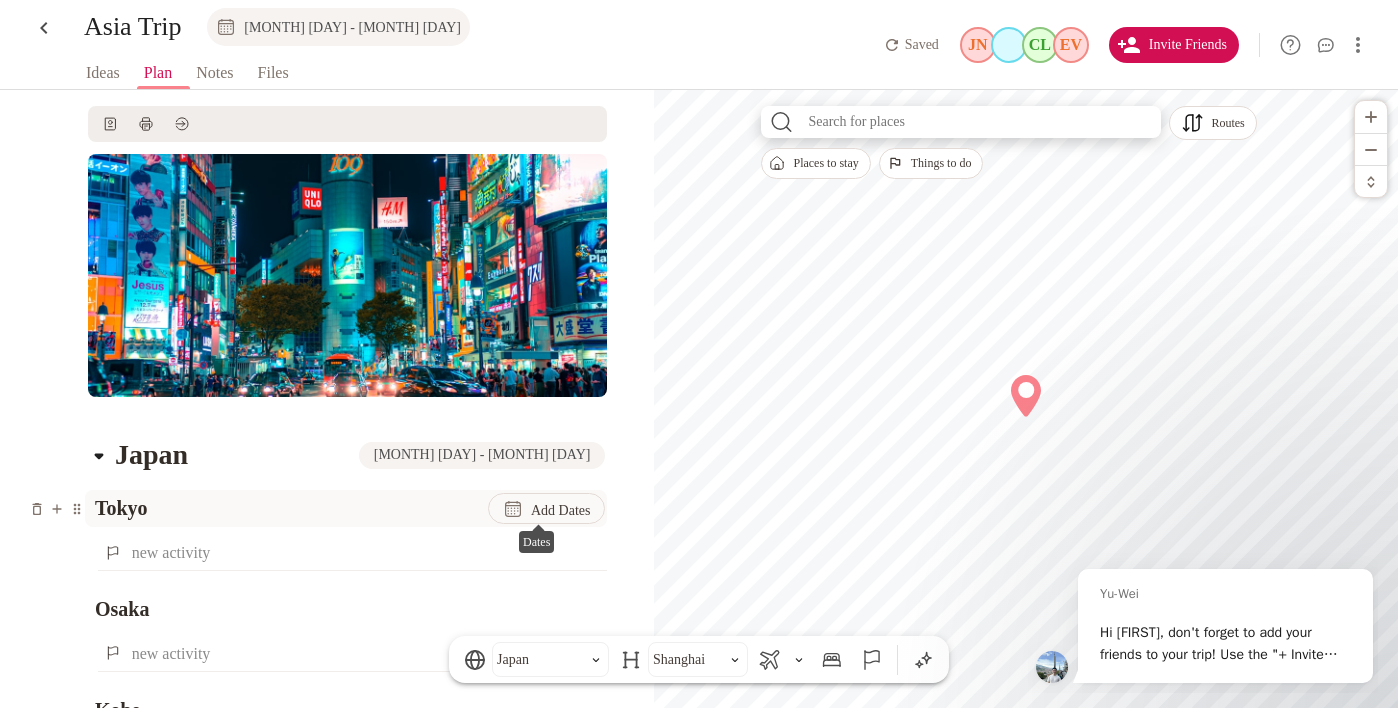 scroll, scrollTop: 47, scrollLeft: 0, axis: vertical 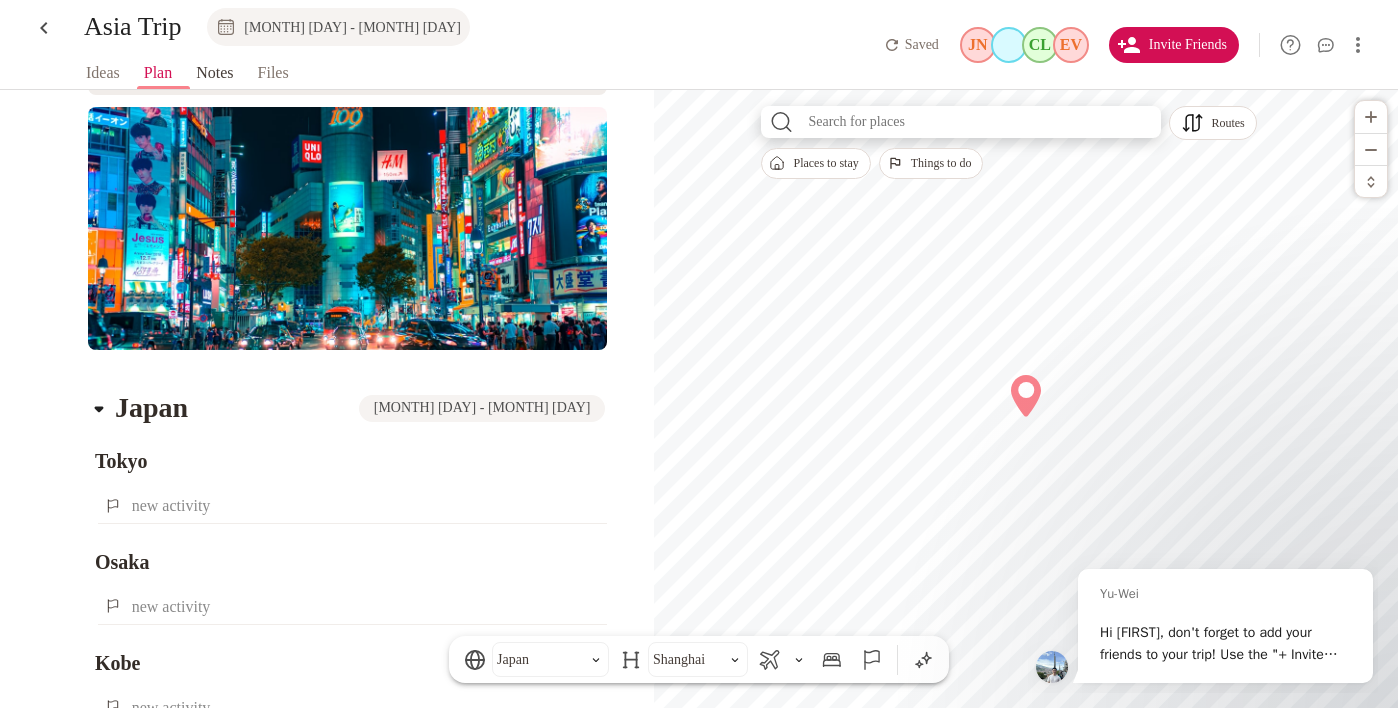 click on "Notes" at bounding box center (214, 73) 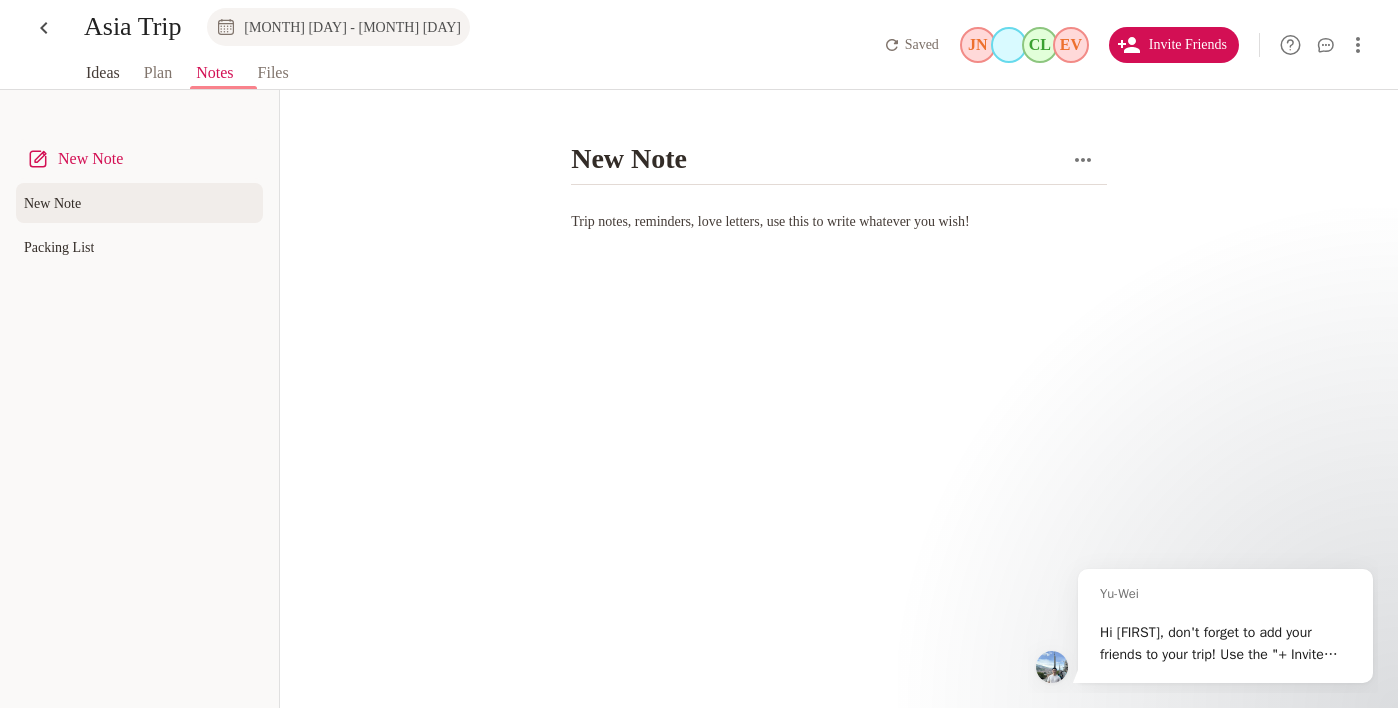 click on "Ideas" at bounding box center (103, 73) 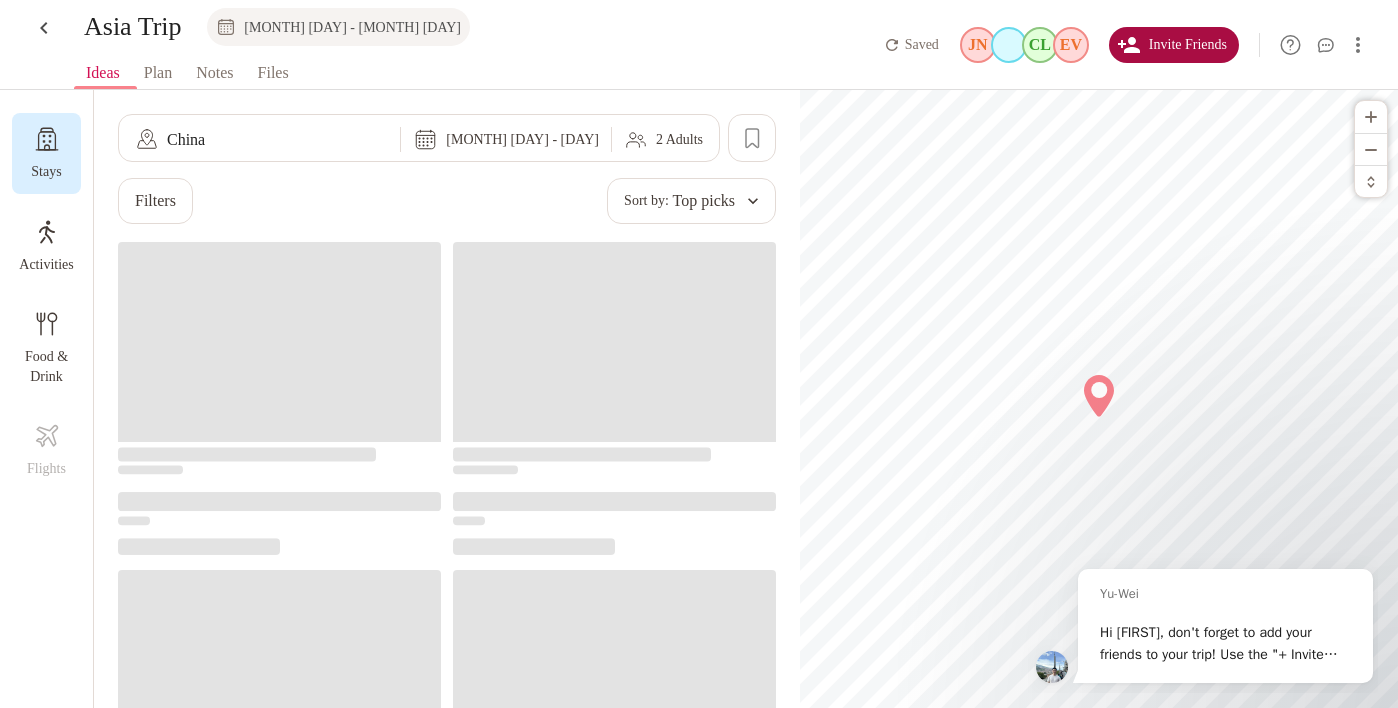 click on "Invite Friends" at bounding box center (1174, 45) 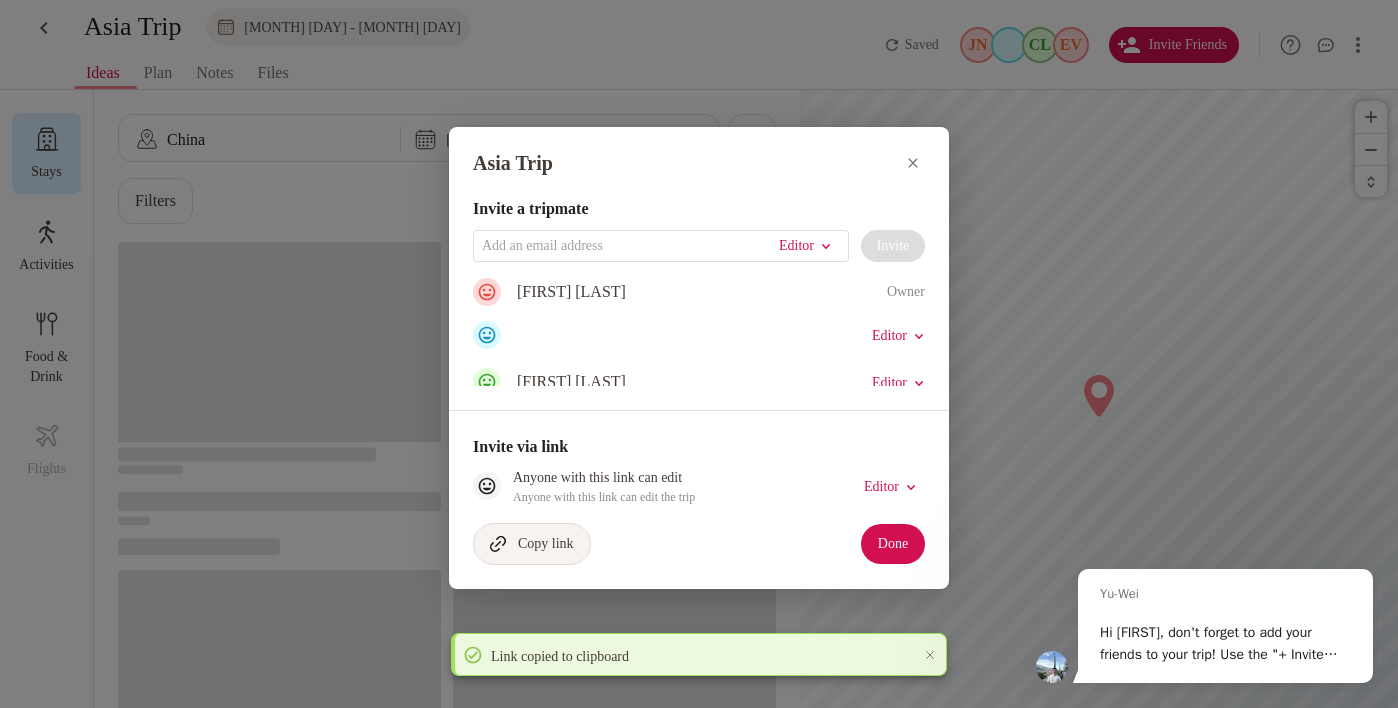 click on "Copy link" at bounding box center (532, 544) 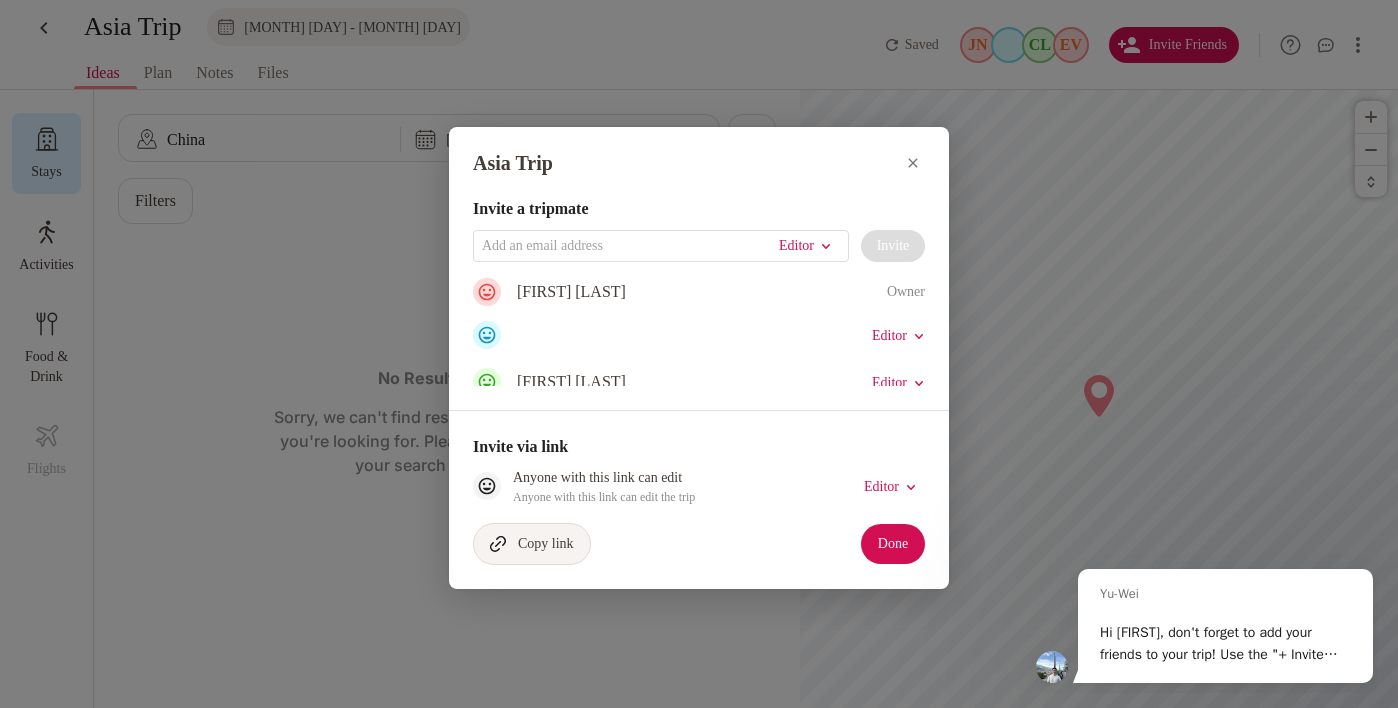 click on "Copy link" at bounding box center (532, 544) 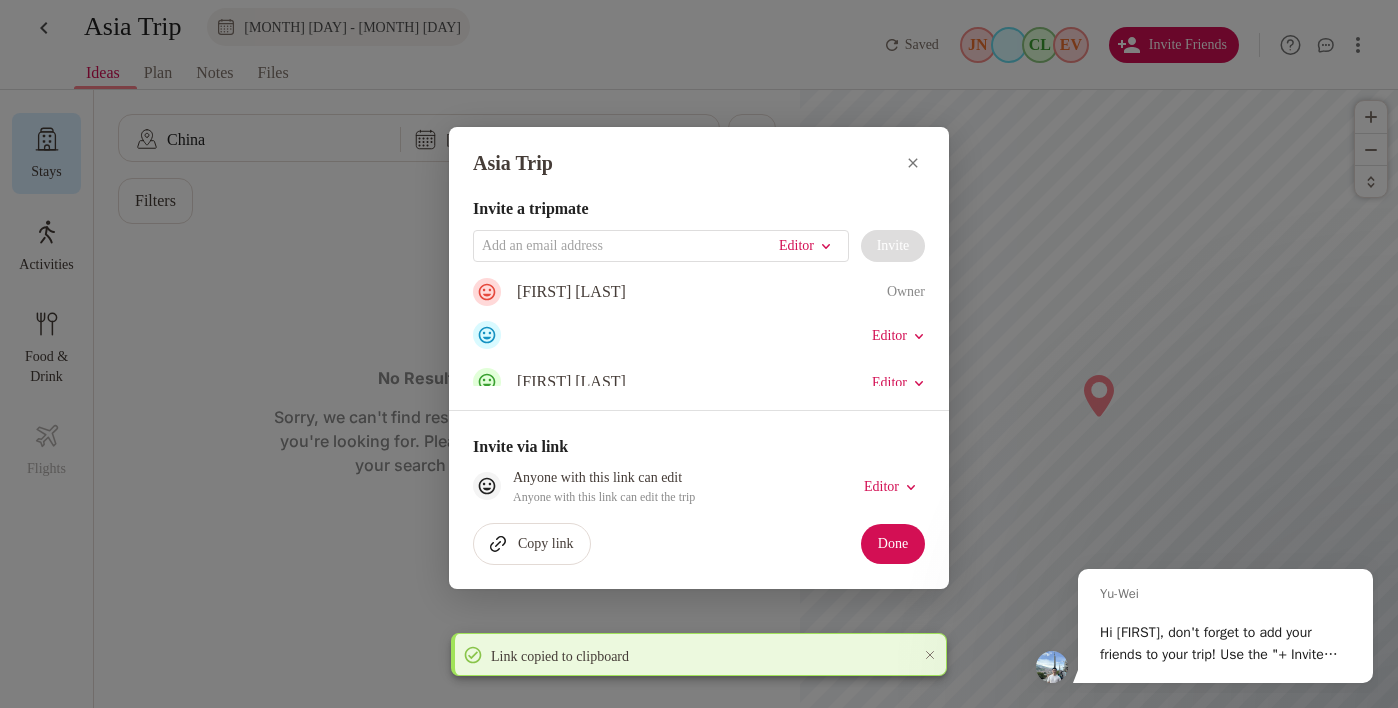 scroll, scrollTop: 61, scrollLeft: 0, axis: vertical 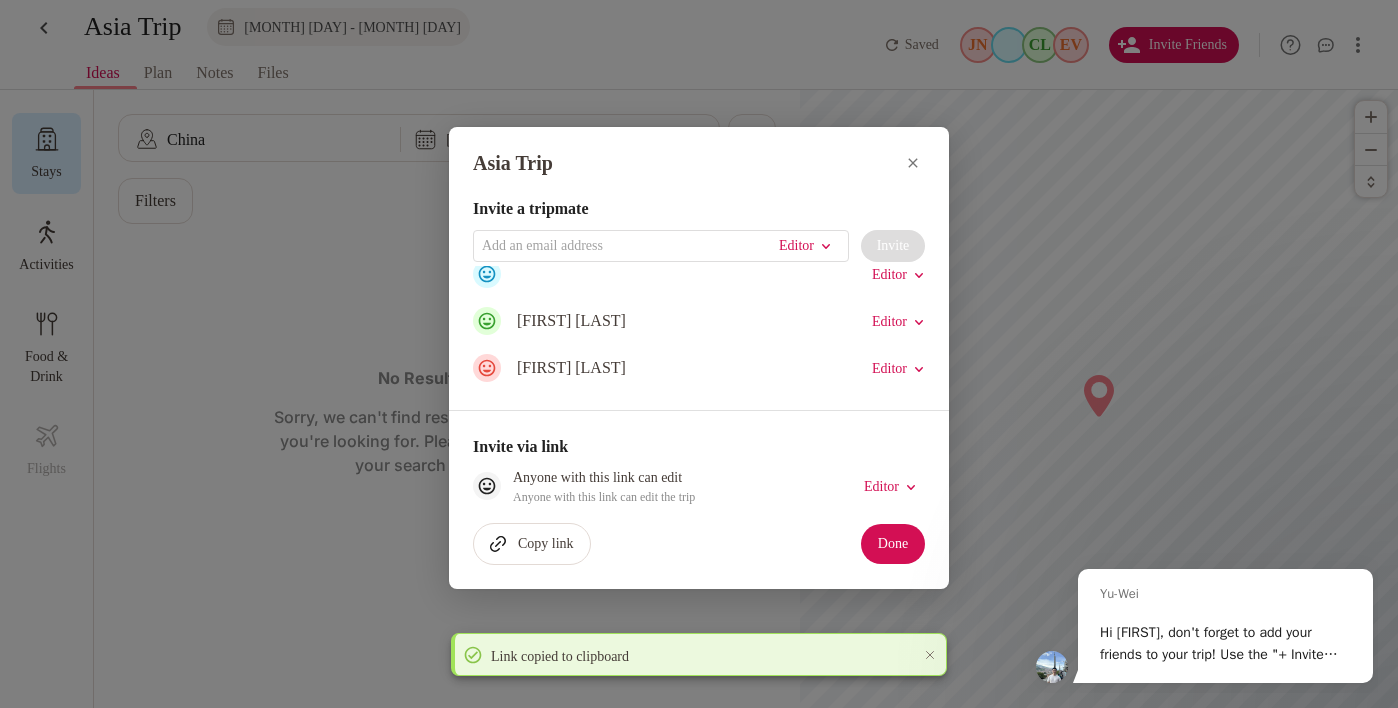 click at bounding box center (913, 163) 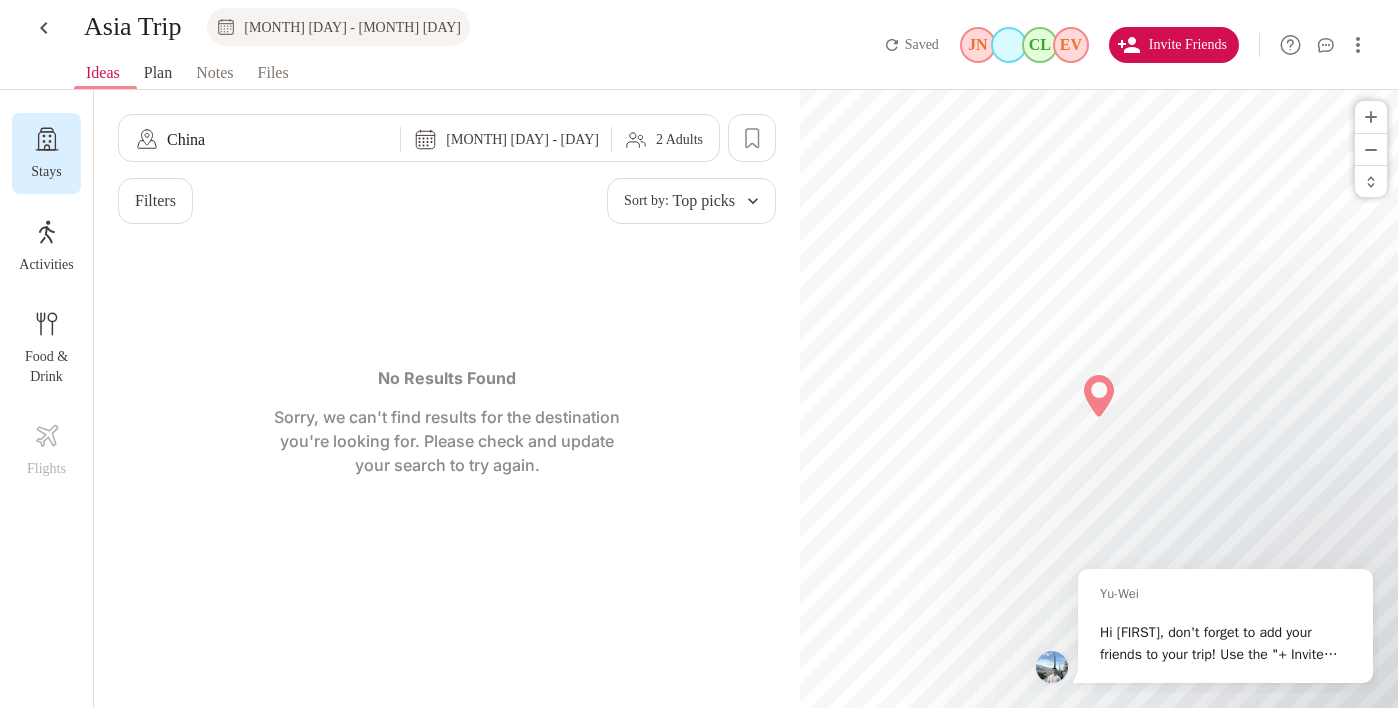 click on "Plan" at bounding box center (158, 73) 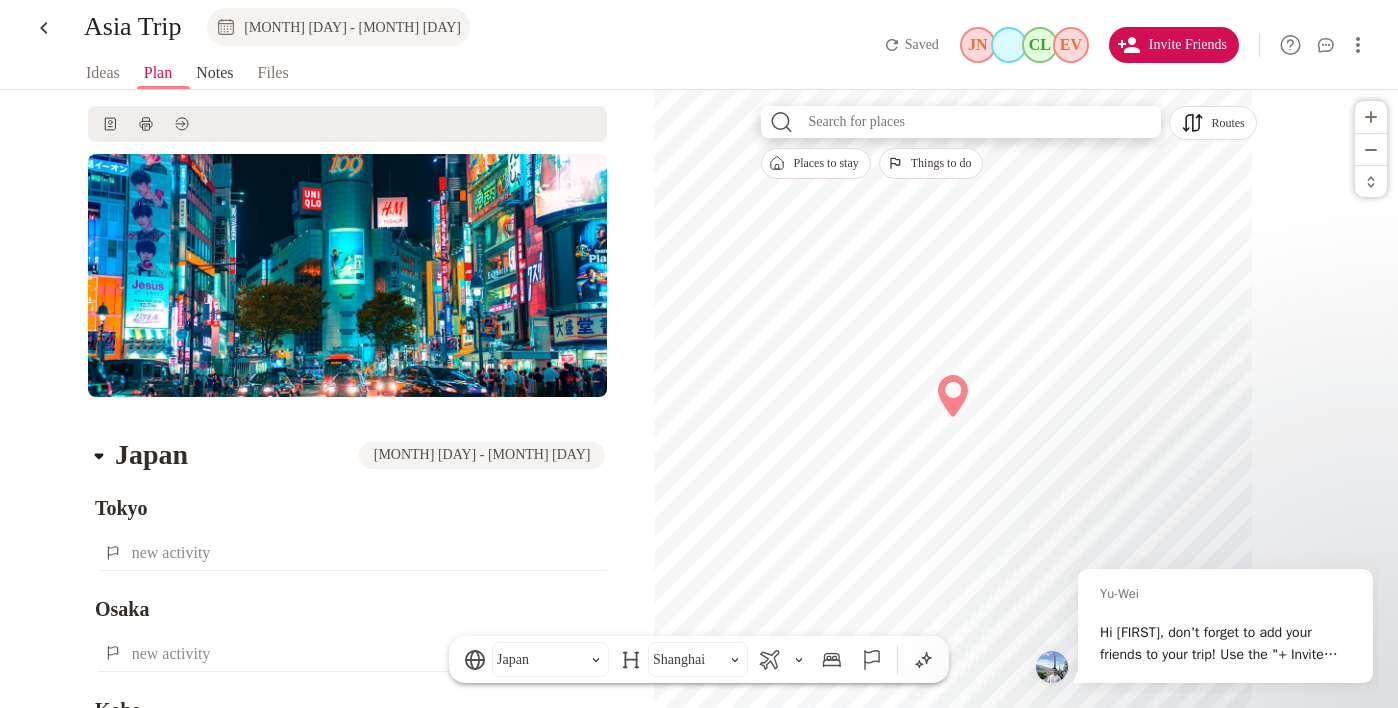 click on "Notes" at bounding box center (214, 73) 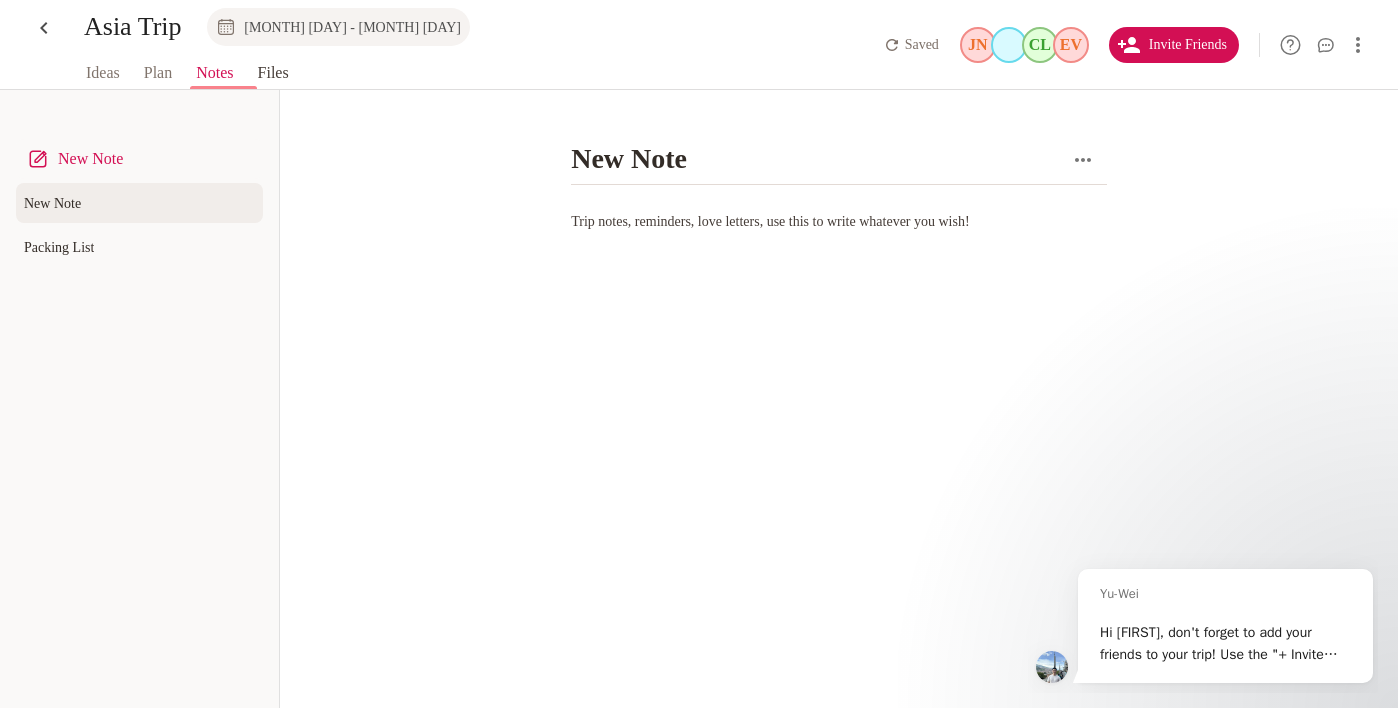 click on "Files" at bounding box center [273, 73] 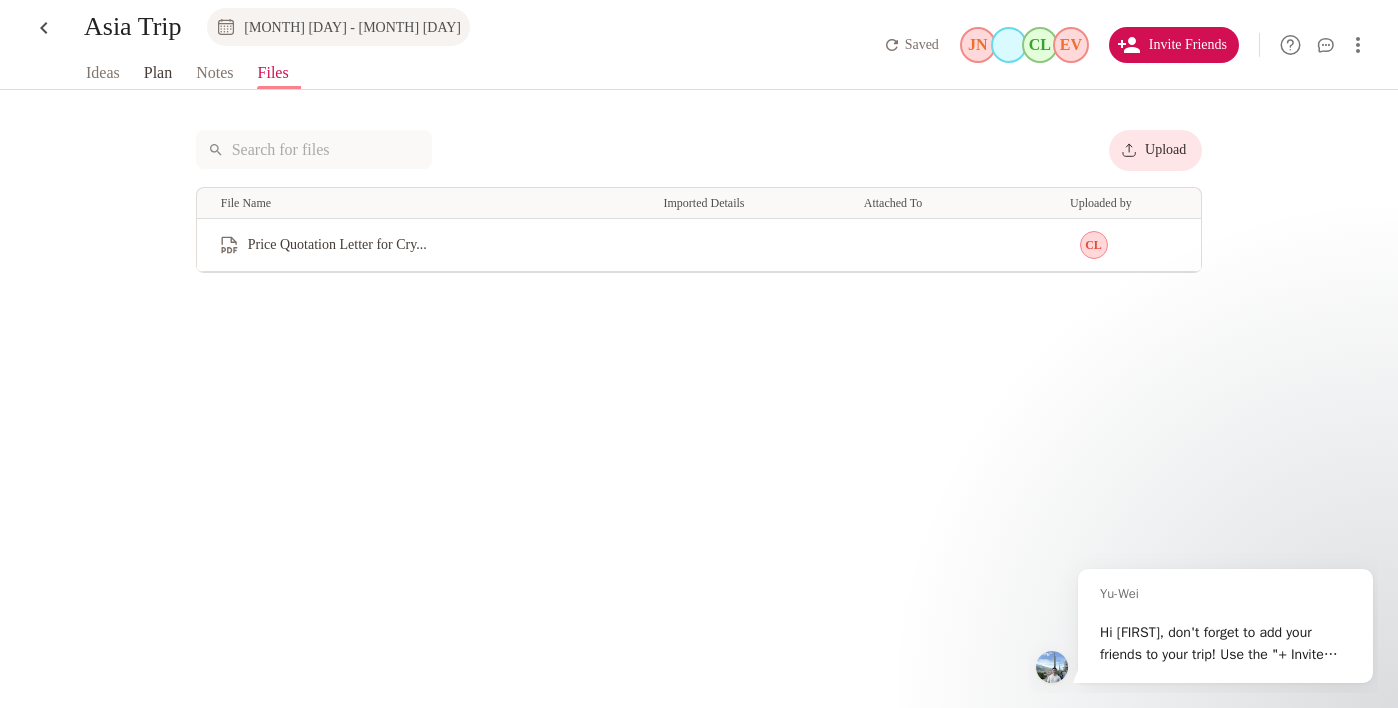 click on "Plan" at bounding box center (158, 73) 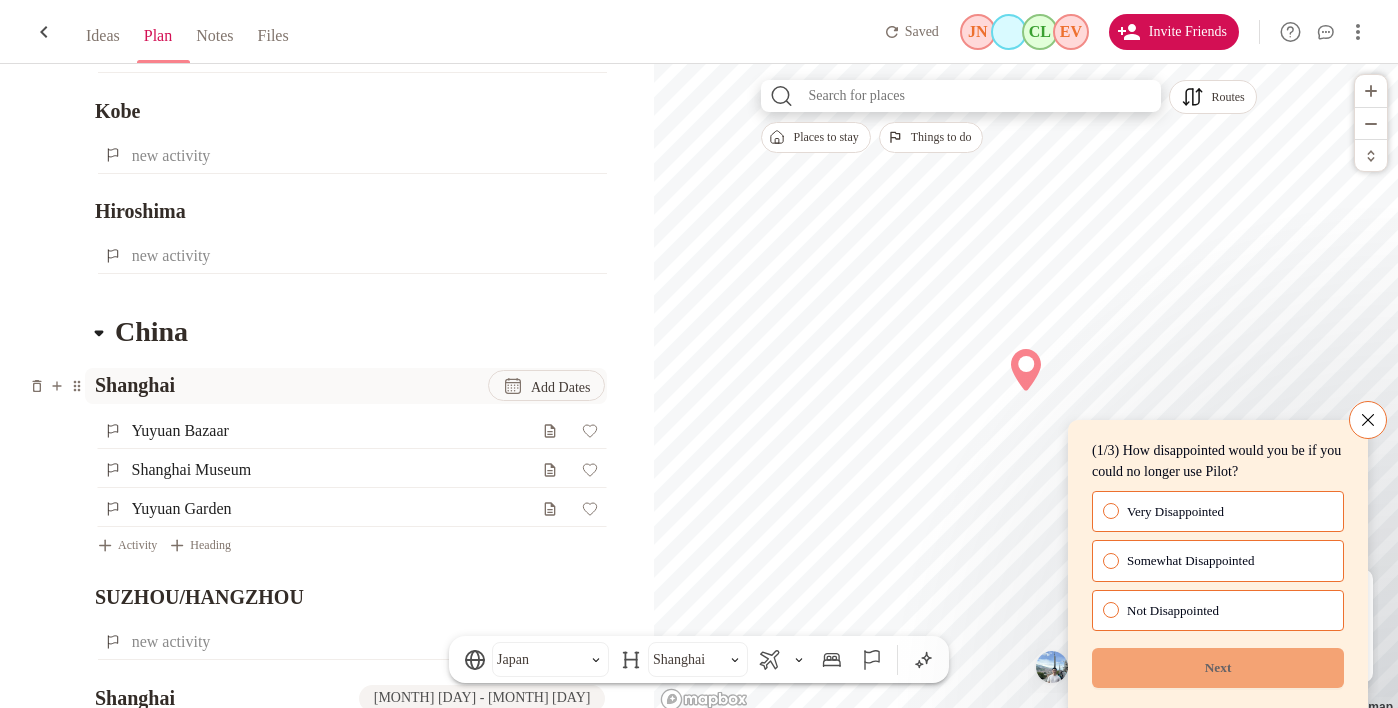 scroll, scrollTop: 599, scrollLeft: 0, axis: vertical 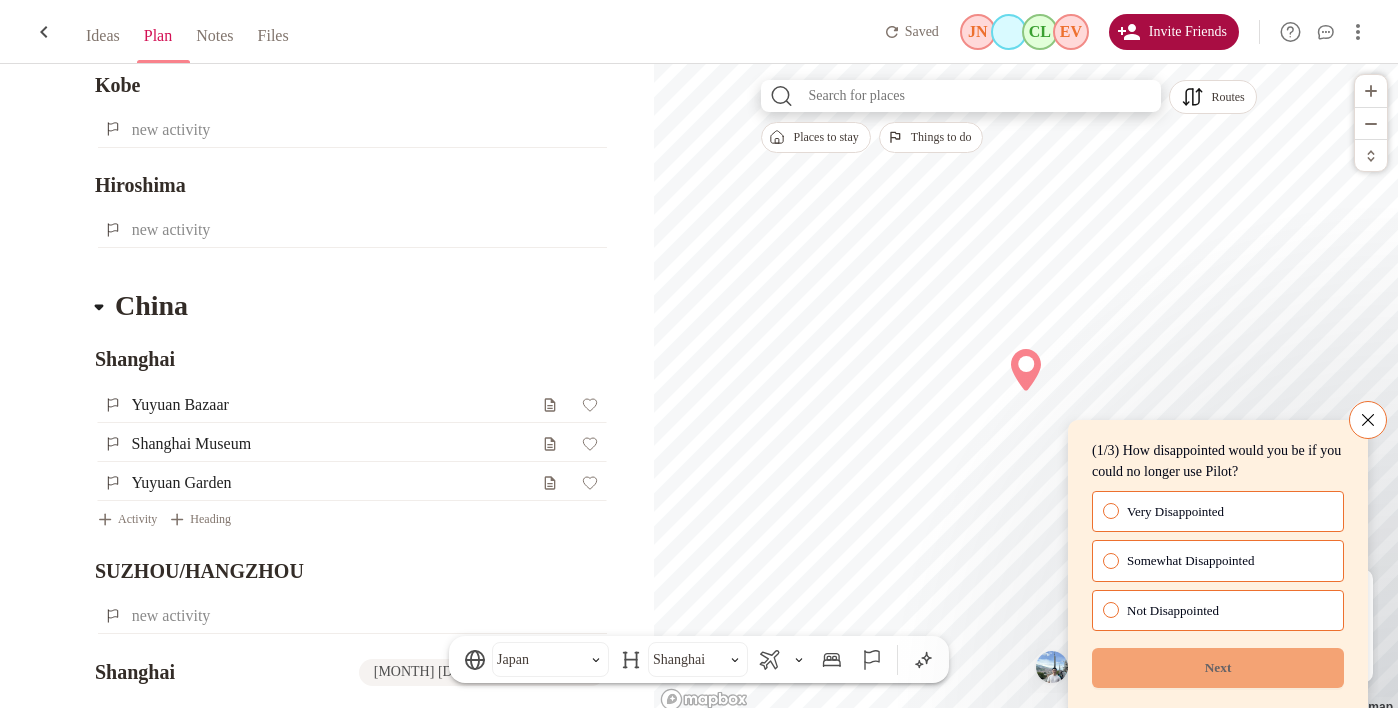 click on "Invite Friends" at bounding box center [1174, 32] 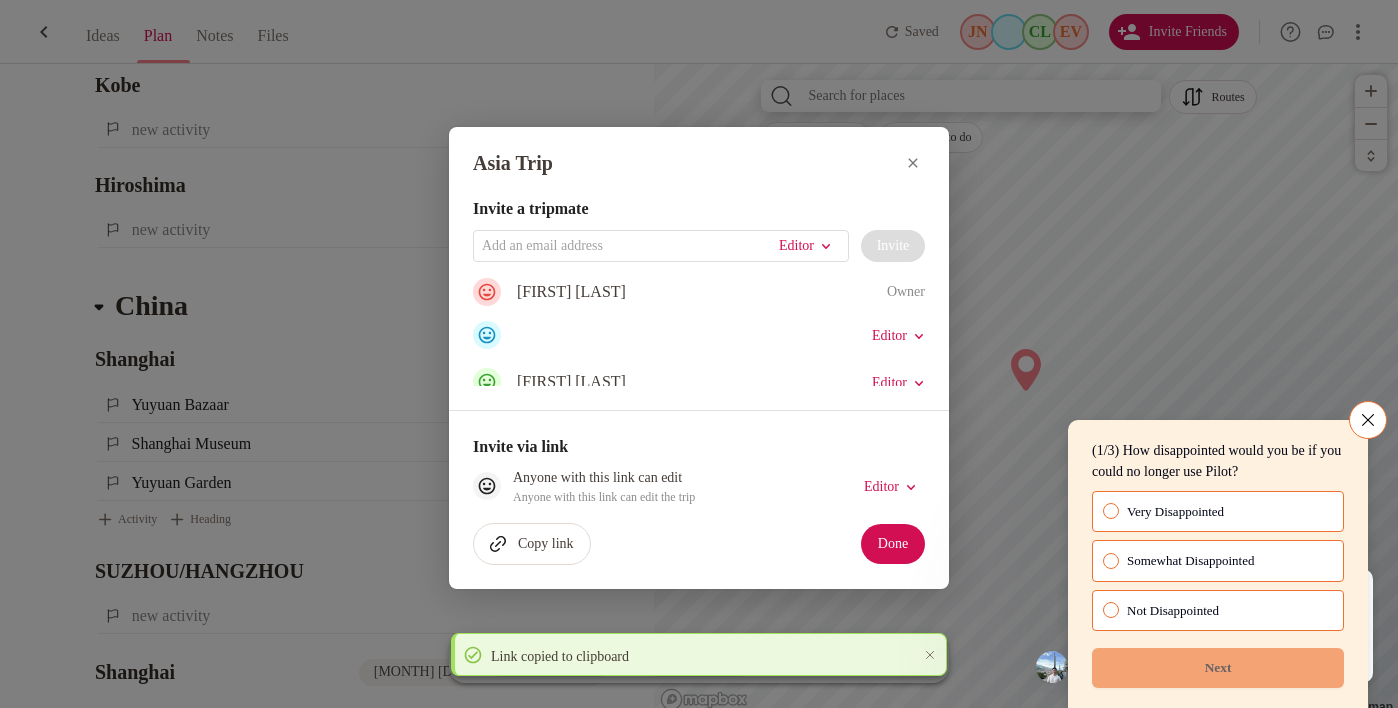 scroll, scrollTop: 61, scrollLeft: 0, axis: vertical 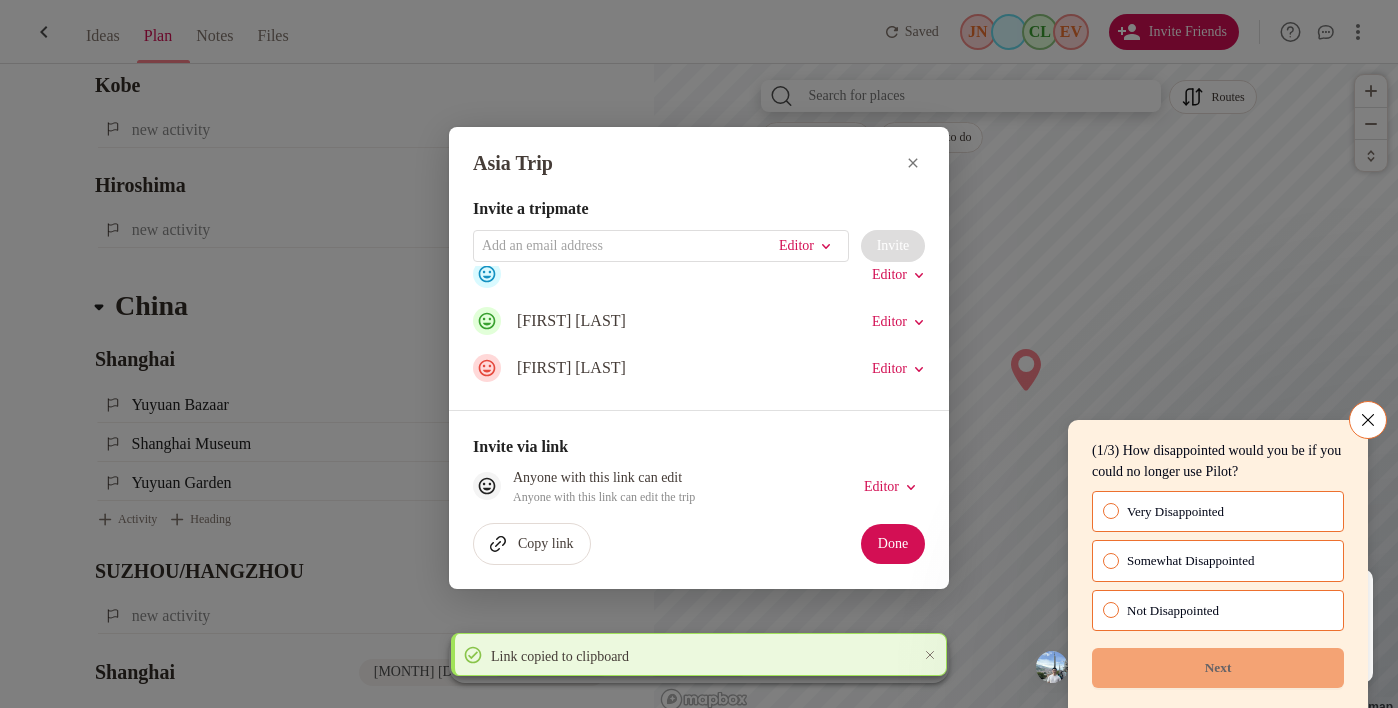 click at bounding box center (699, 354) 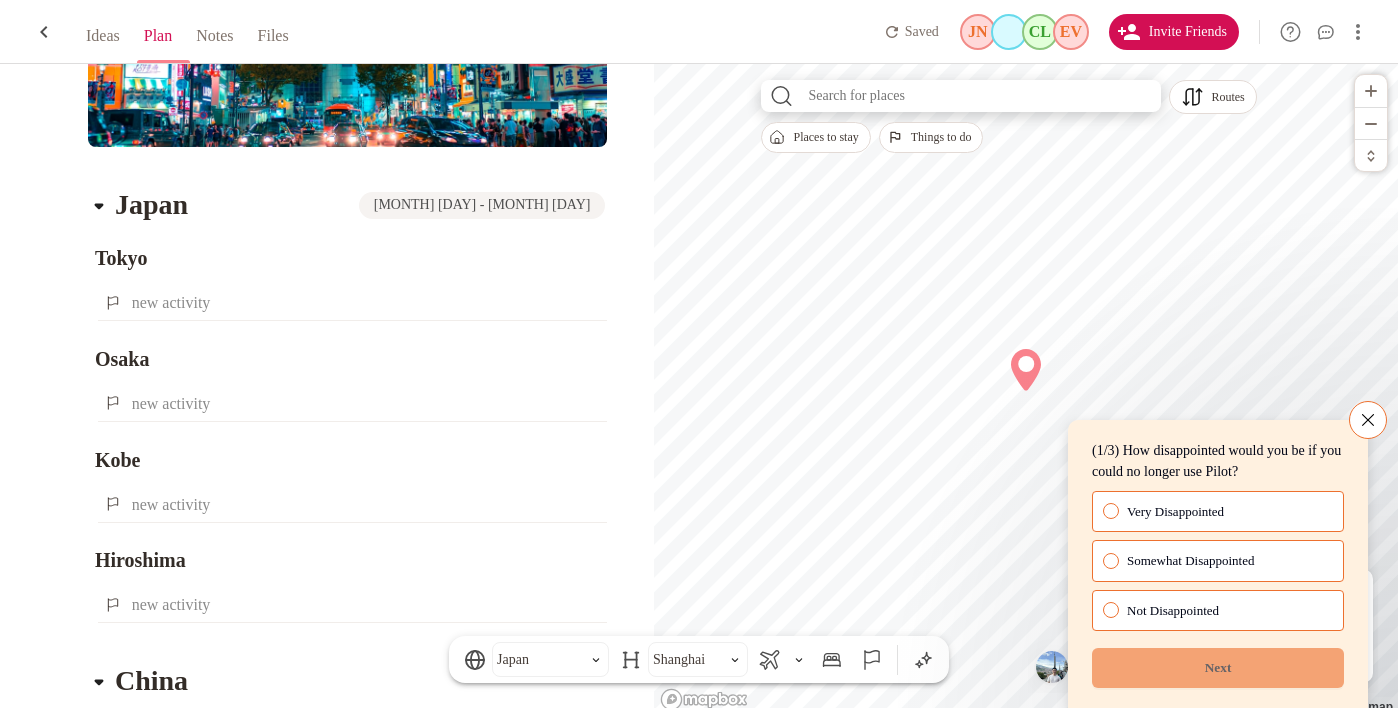 scroll, scrollTop: 241, scrollLeft: 0, axis: vertical 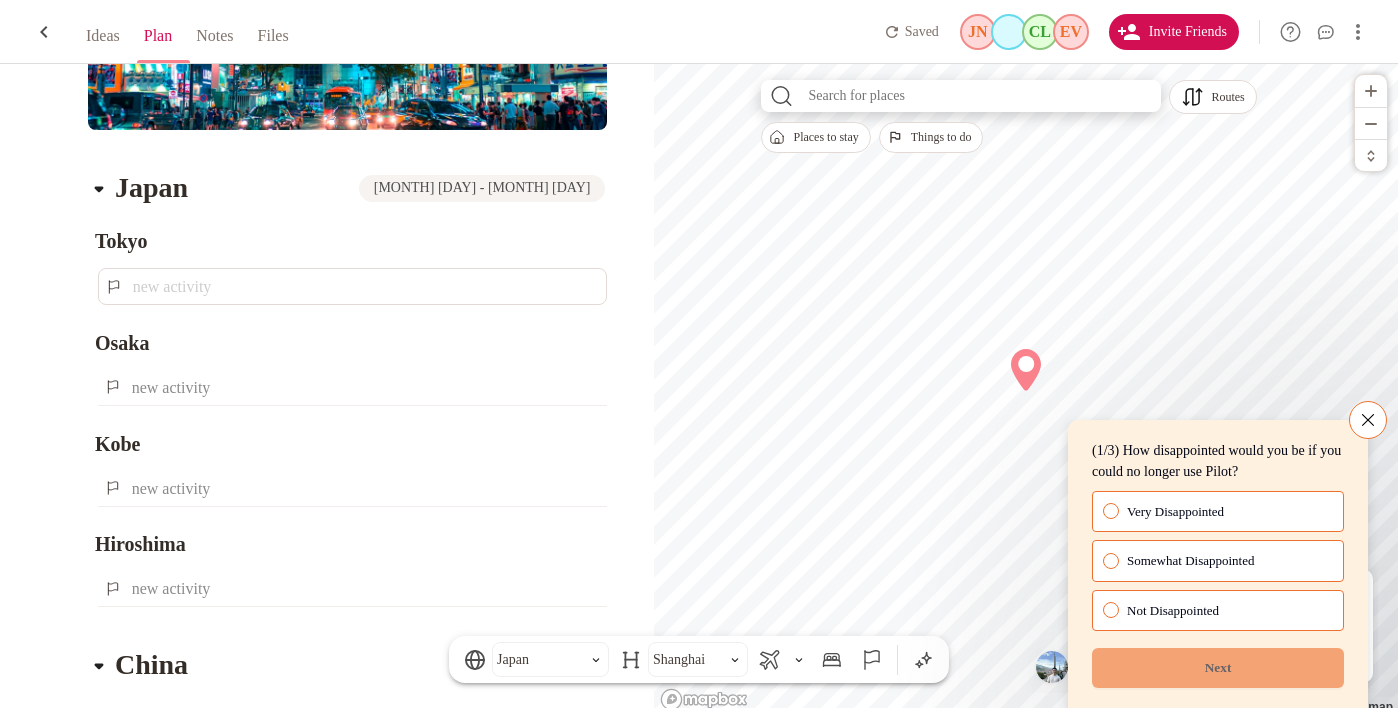 click at bounding box center (367, 286) 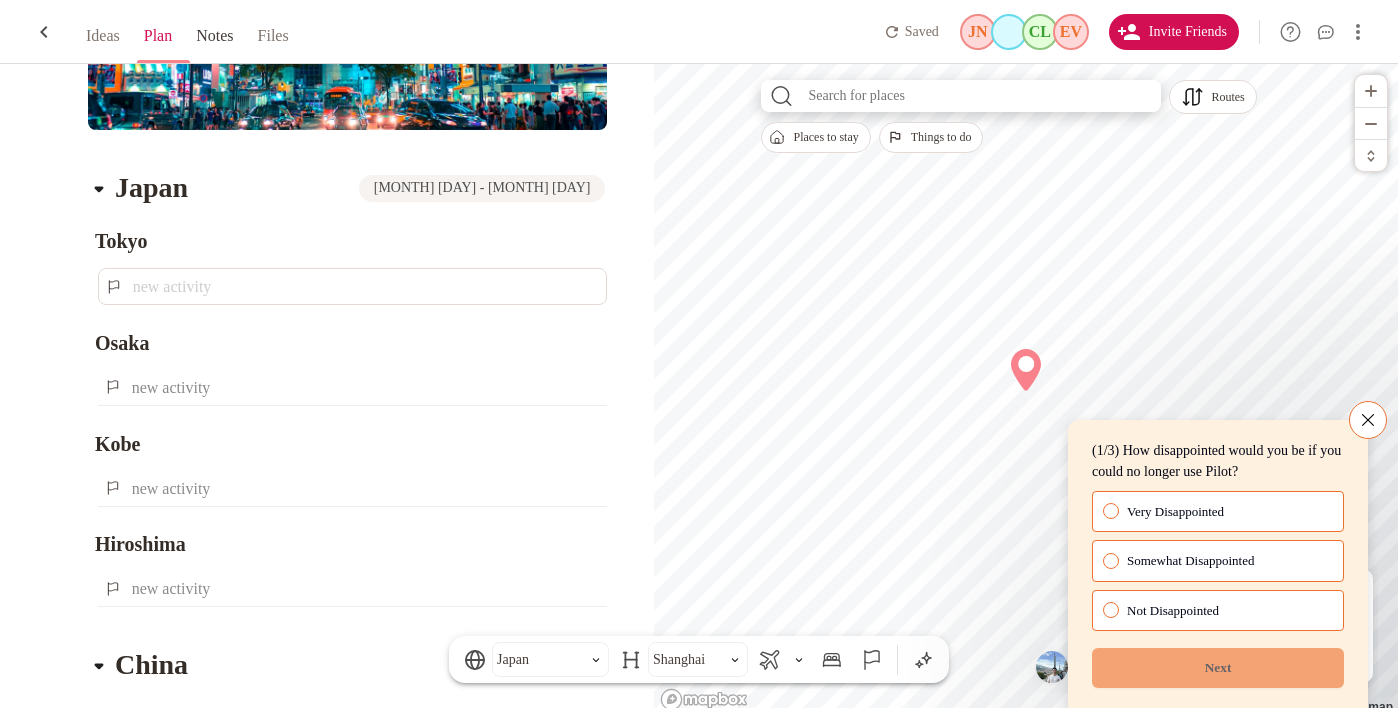 click on "Notes" at bounding box center (214, 35) 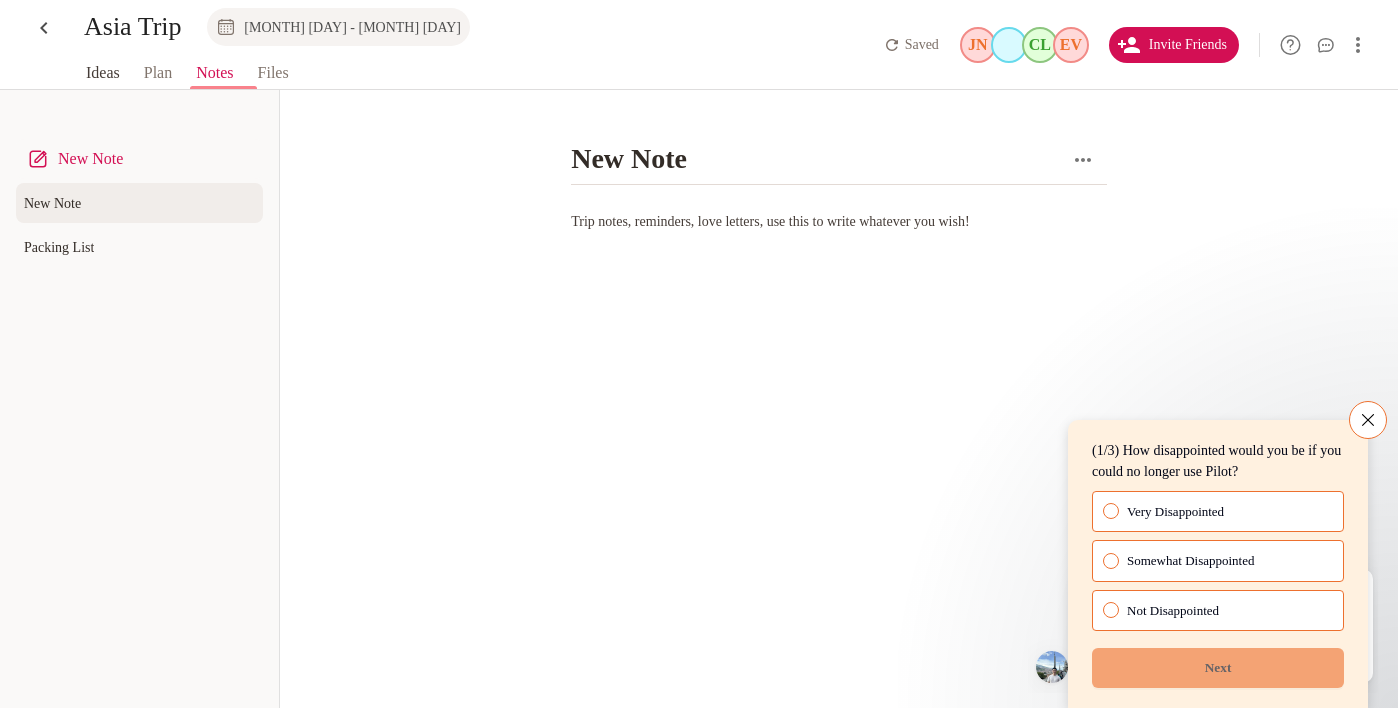 click on "Ideas" at bounding box center [103, 73] 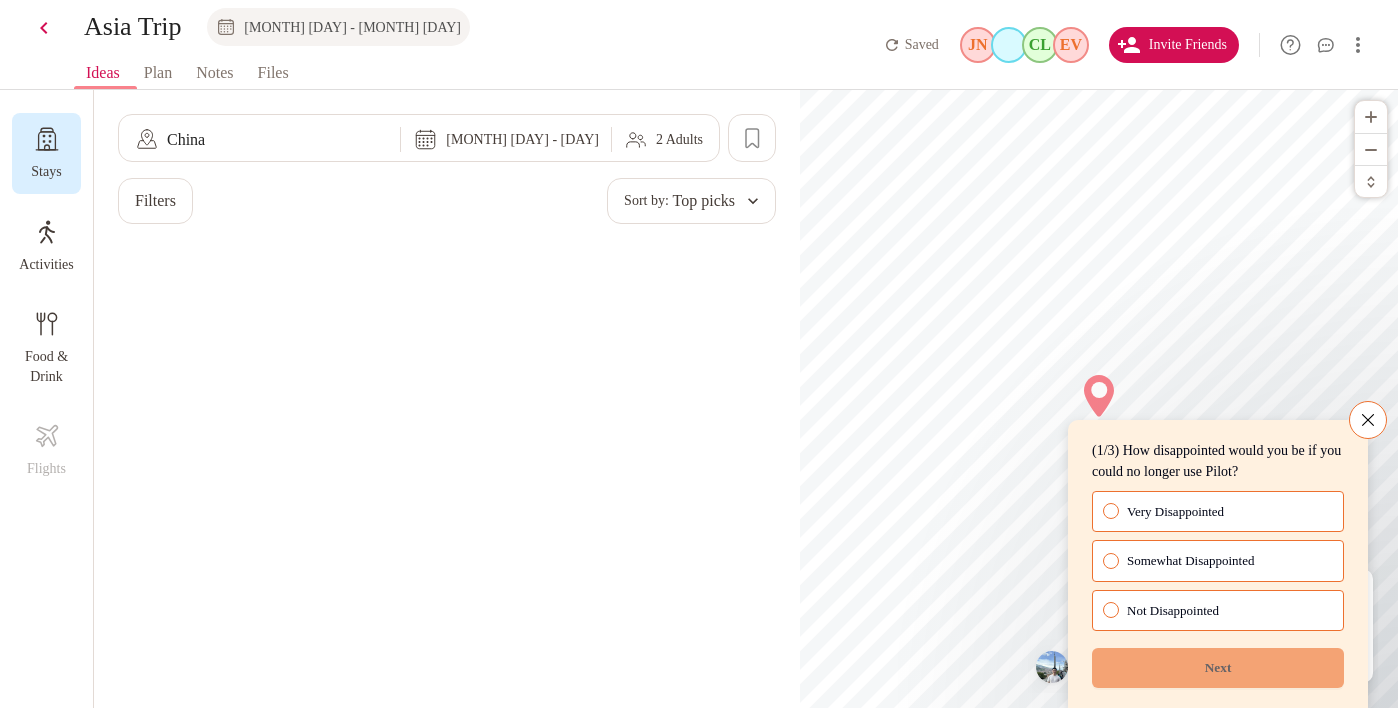 click at bounding box center (43, 28) 